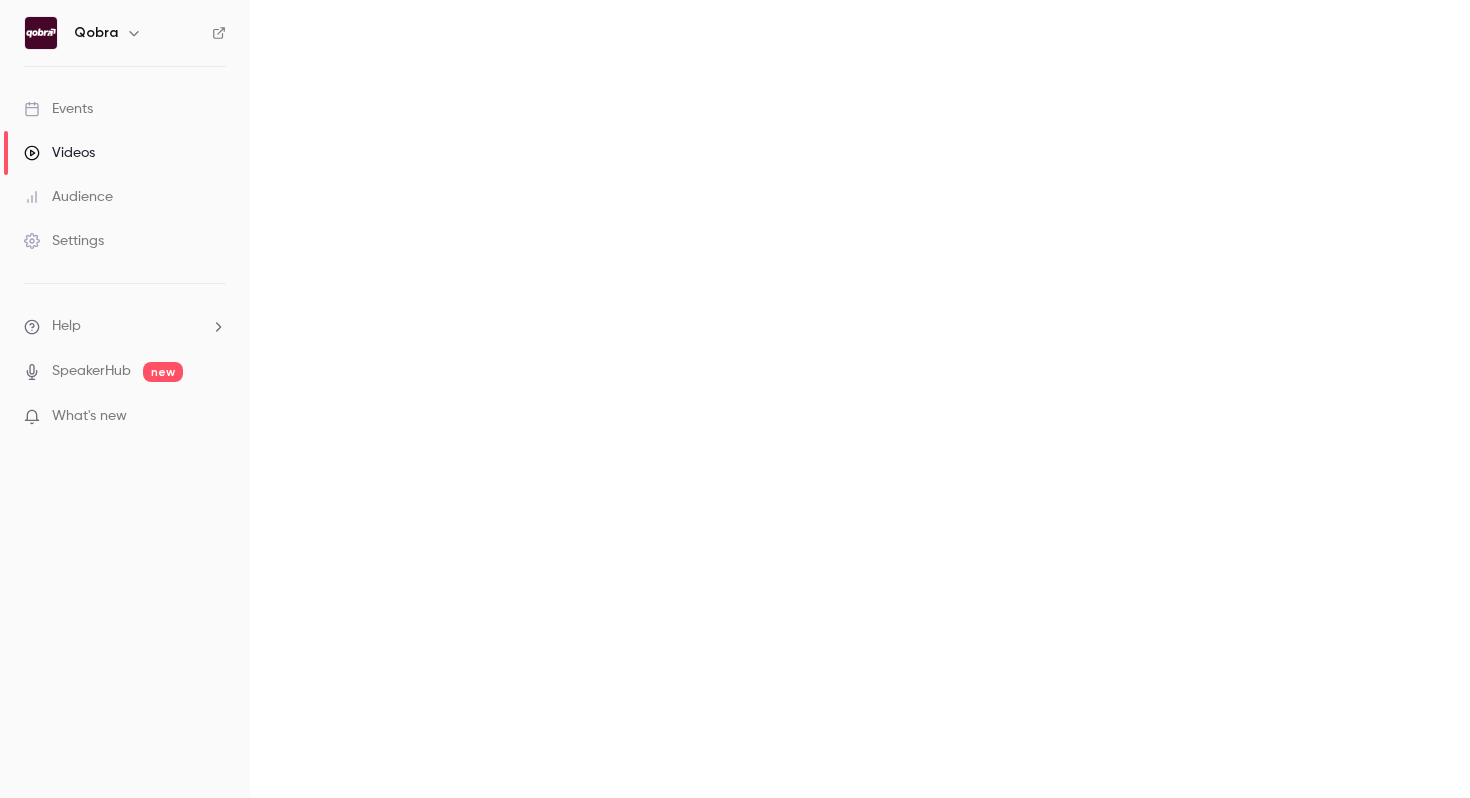 scroll, scrollTop: 0, scrollLeft: 0, axis: both 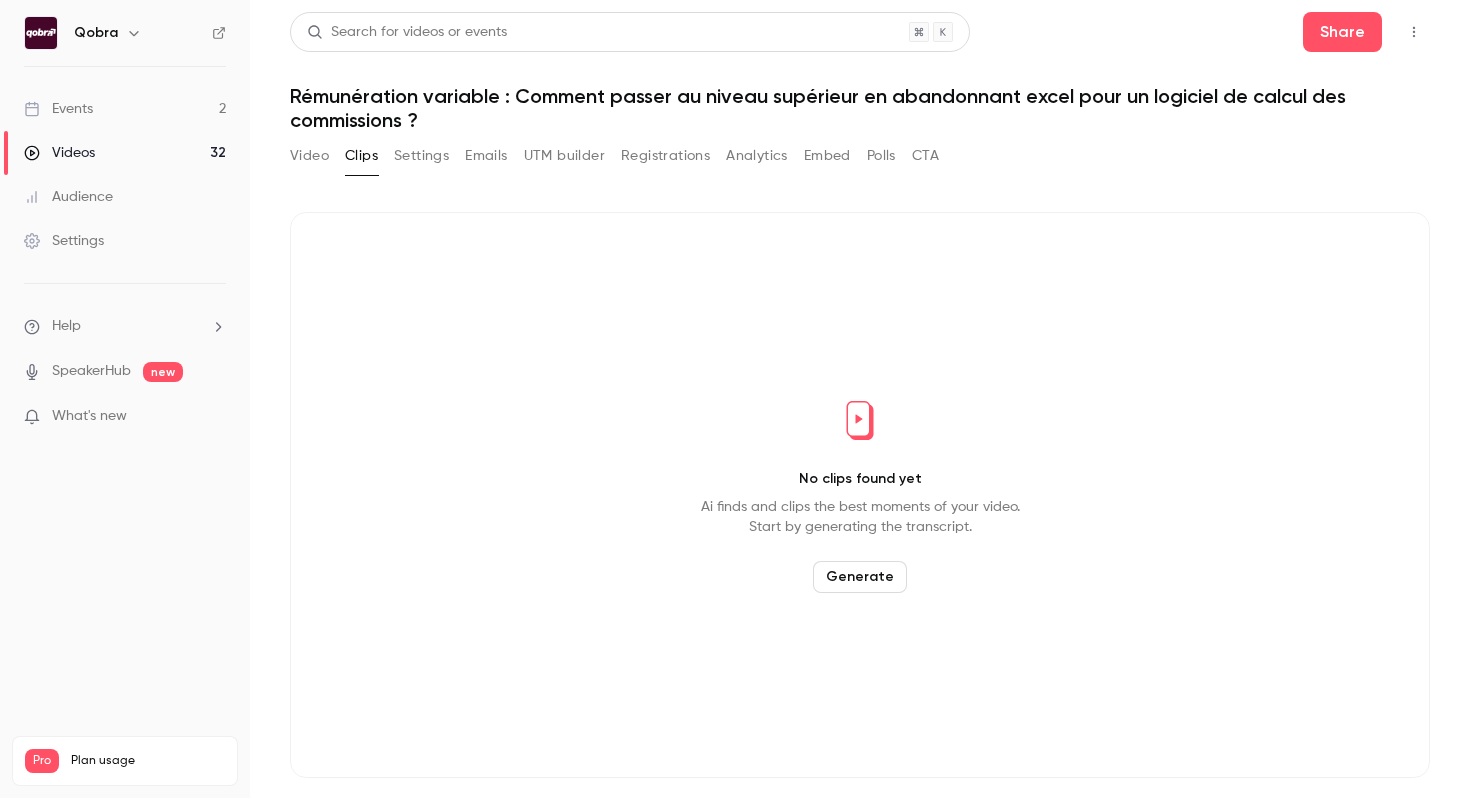 click on "Events 2" at bounding box center [125, 109] 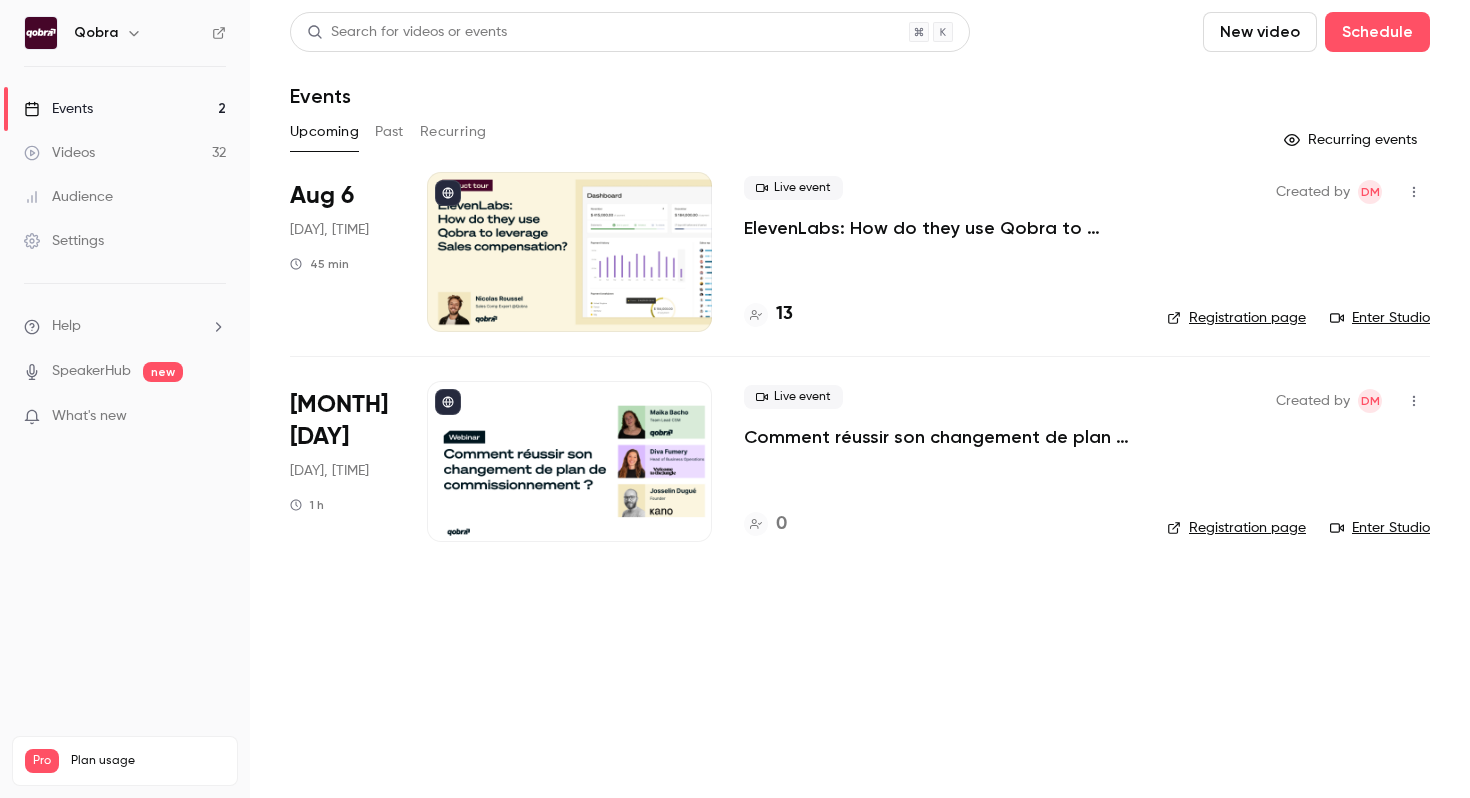 click on "13" at bounding box center [784, 314] 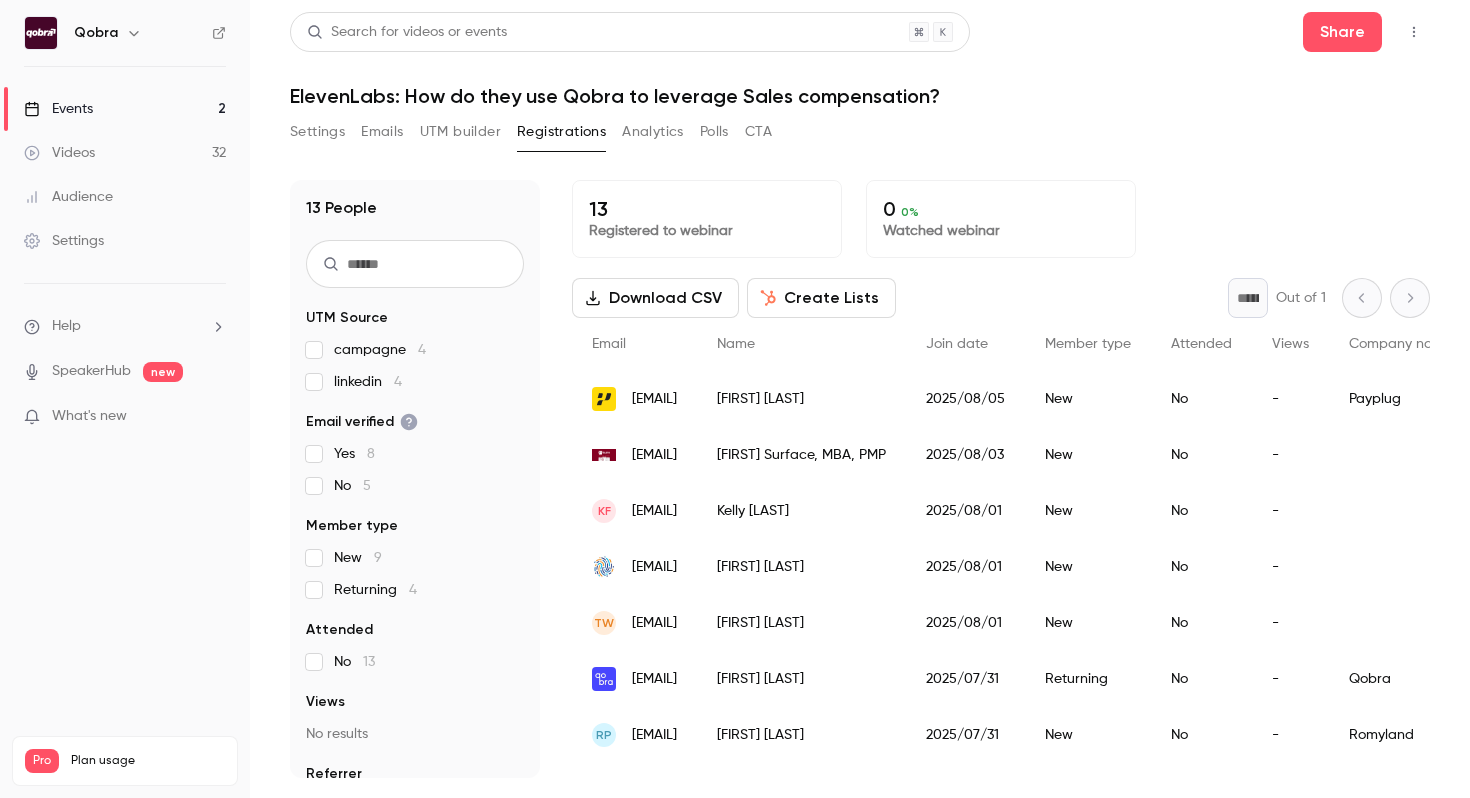 scroll, scrollTop: 19, scrollLeft: 0, axis: vertical 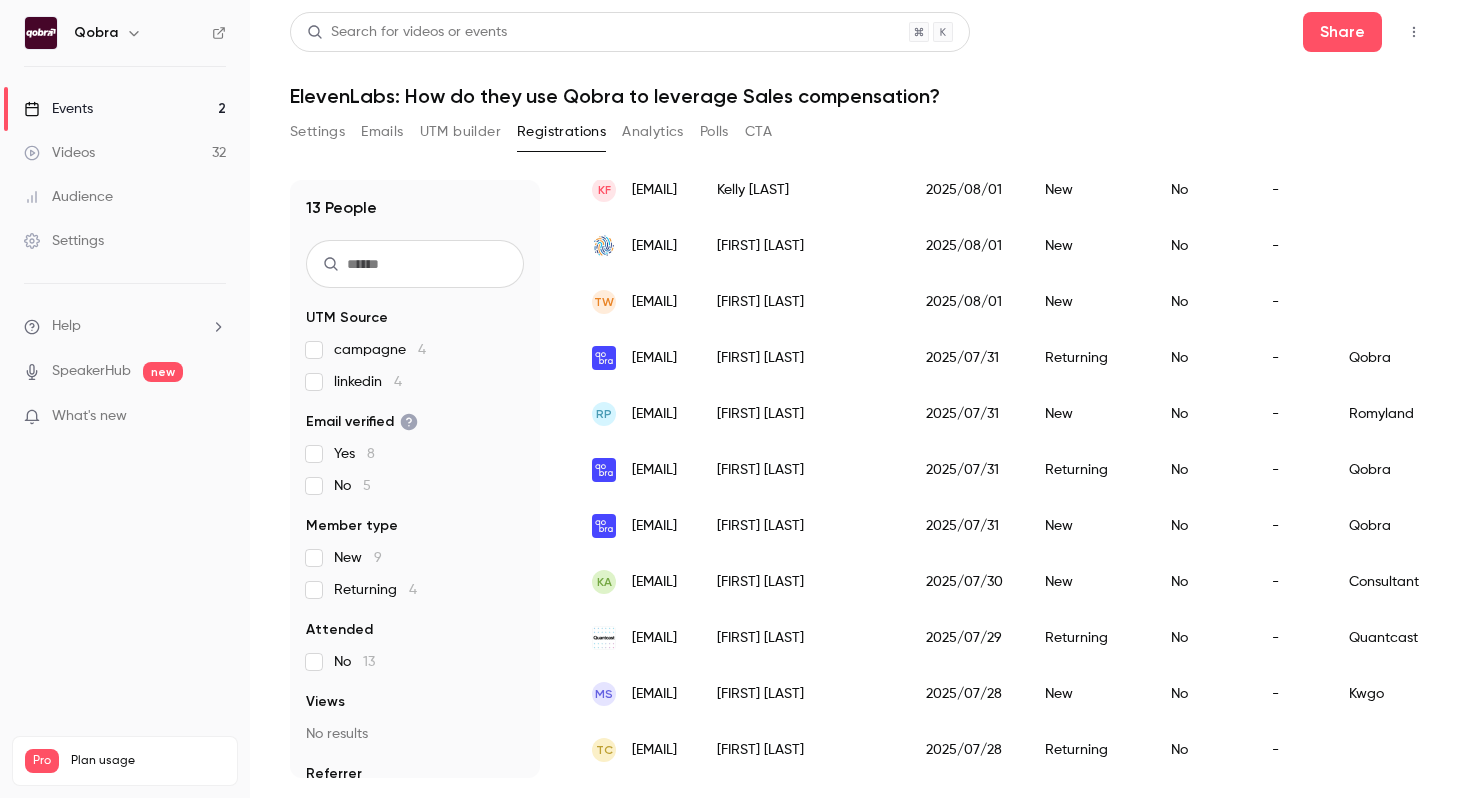 drag, startPoint x: 866, startPoint y: 693, endPoint x: 967, endPoint y: 694, distance: 101.00495 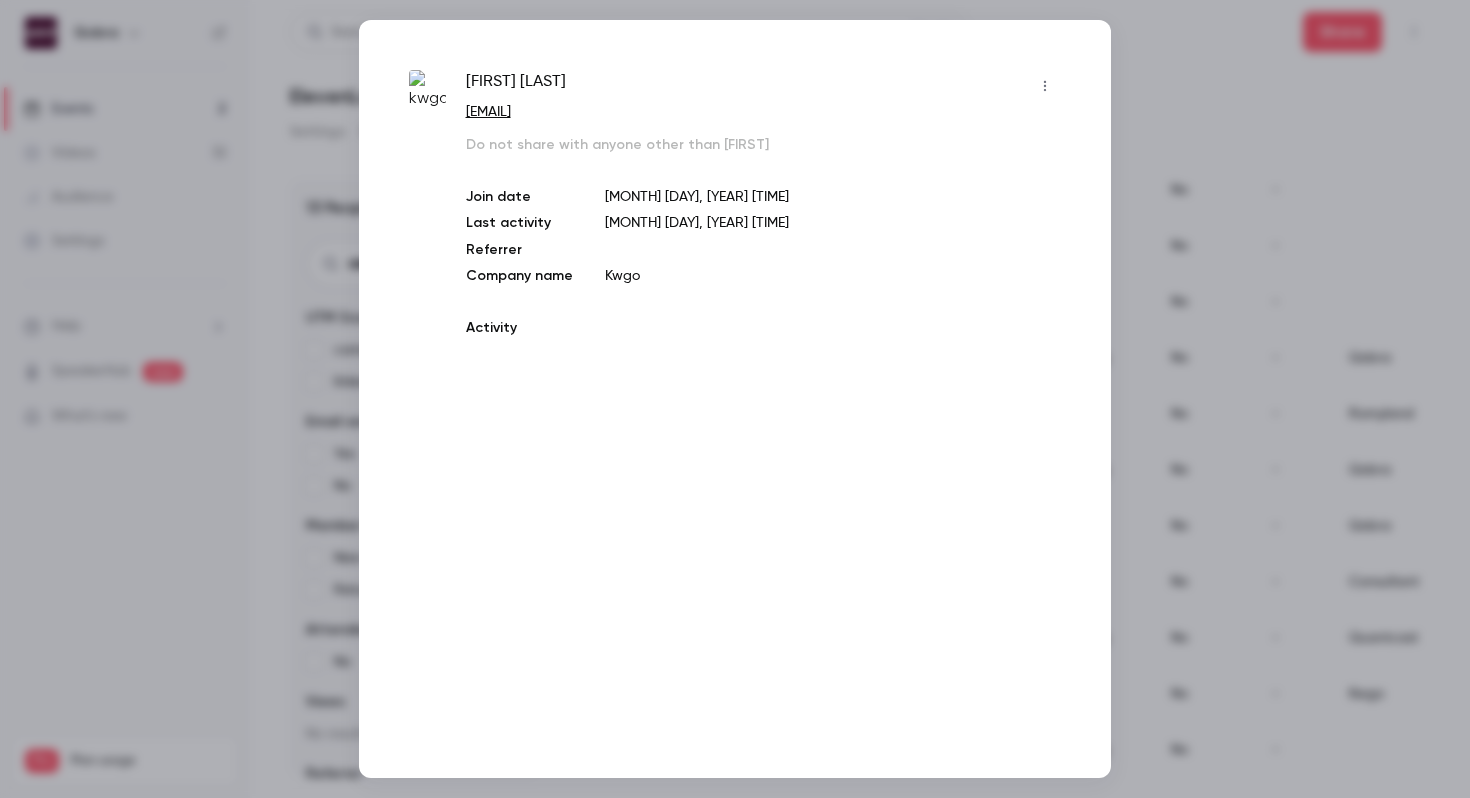 copy on "[FIRST]   [LAST]" 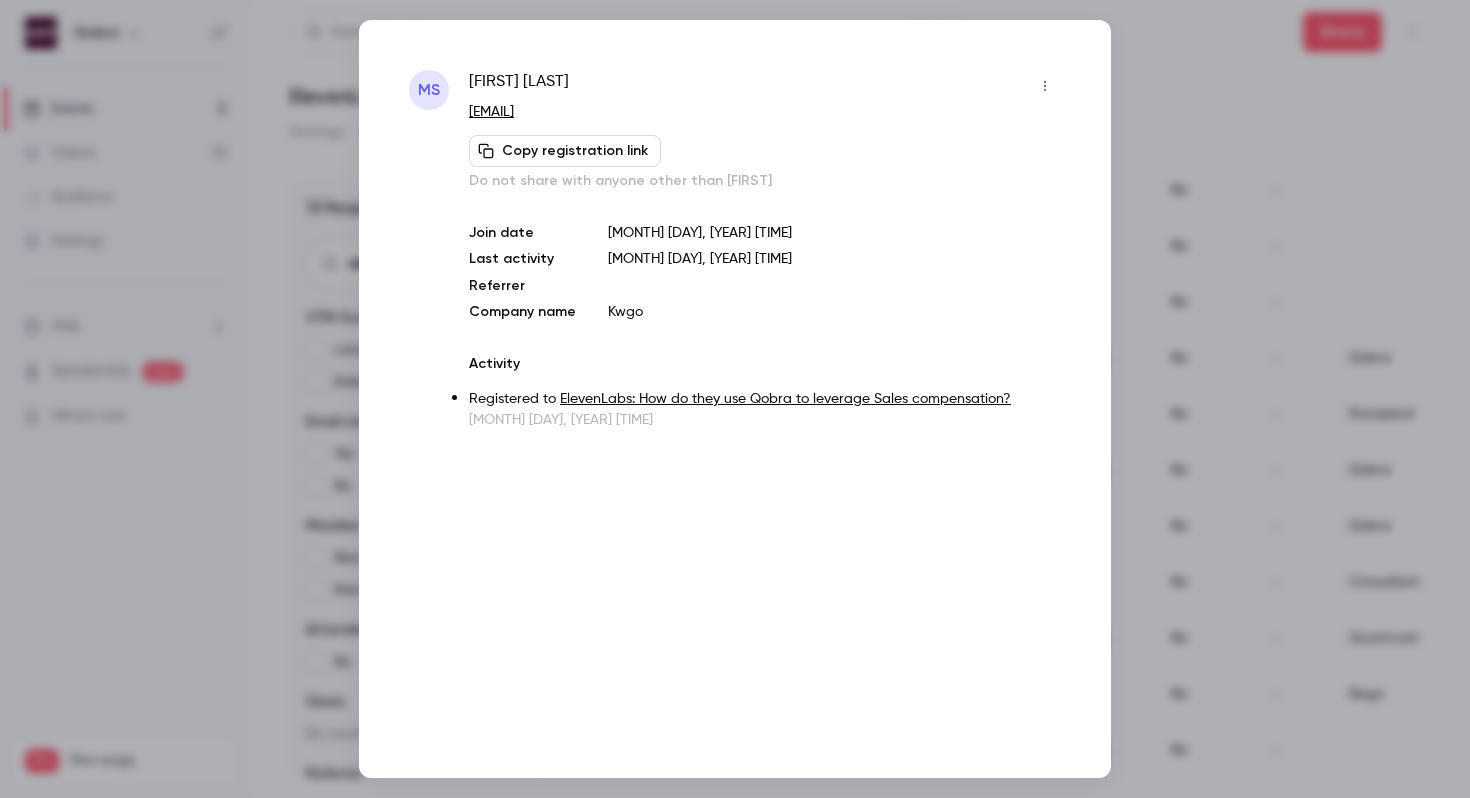click on "[FIRST]   [LAST]" at bounding box center (519, 86) 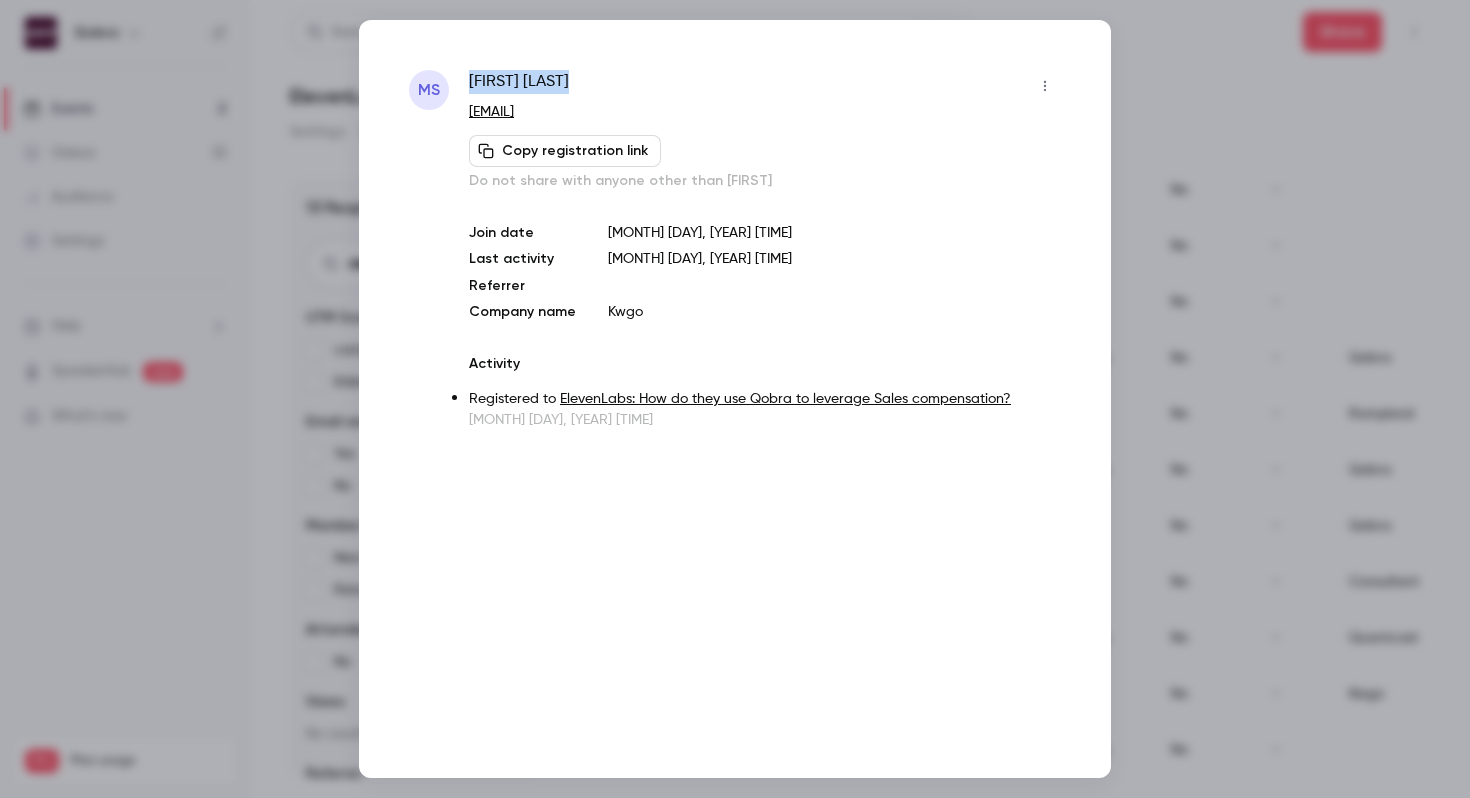 copy on "[FIRST]   [LAST]" 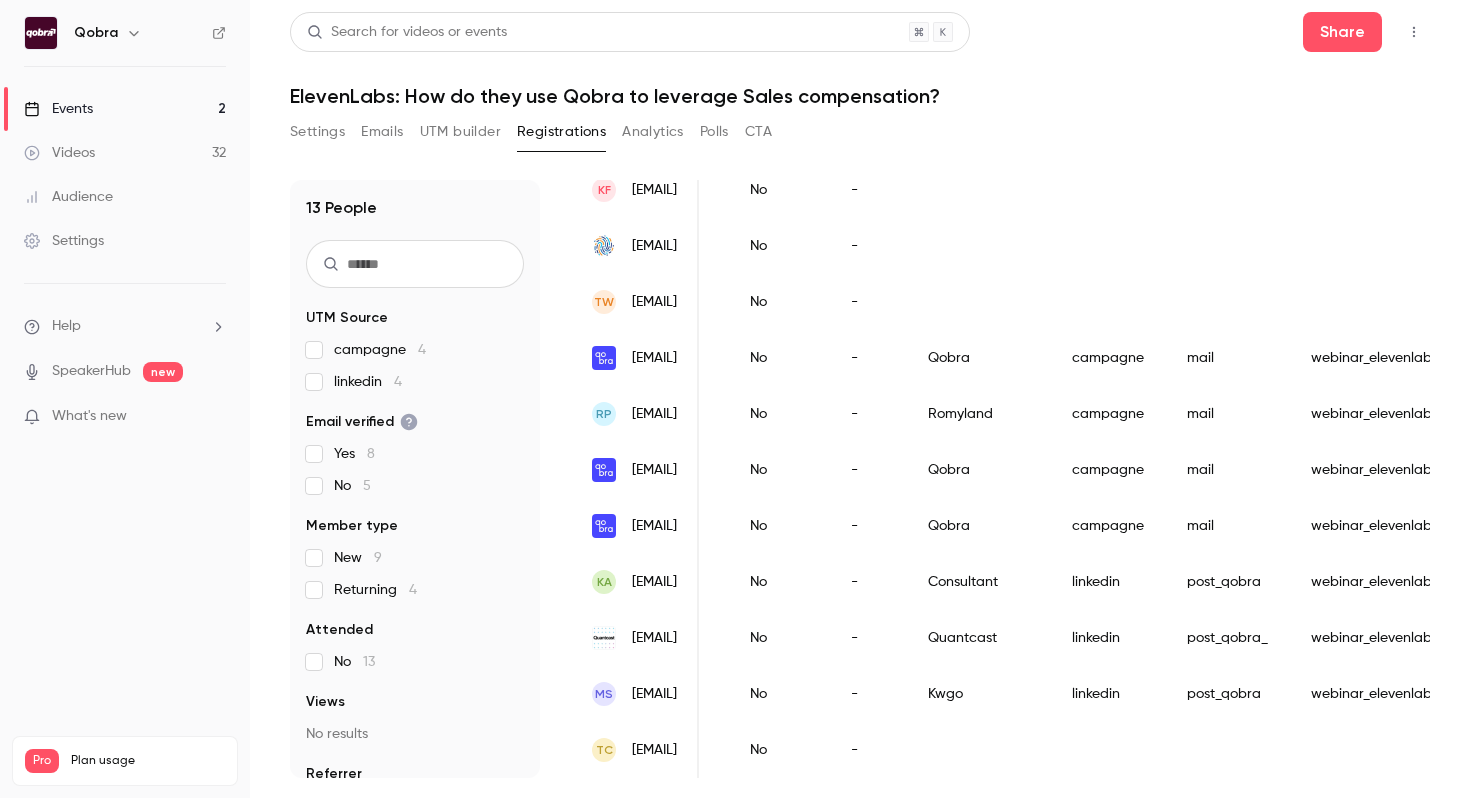 scroll, scrollTop: 0, scrollLeft: 443, axis: horizontal 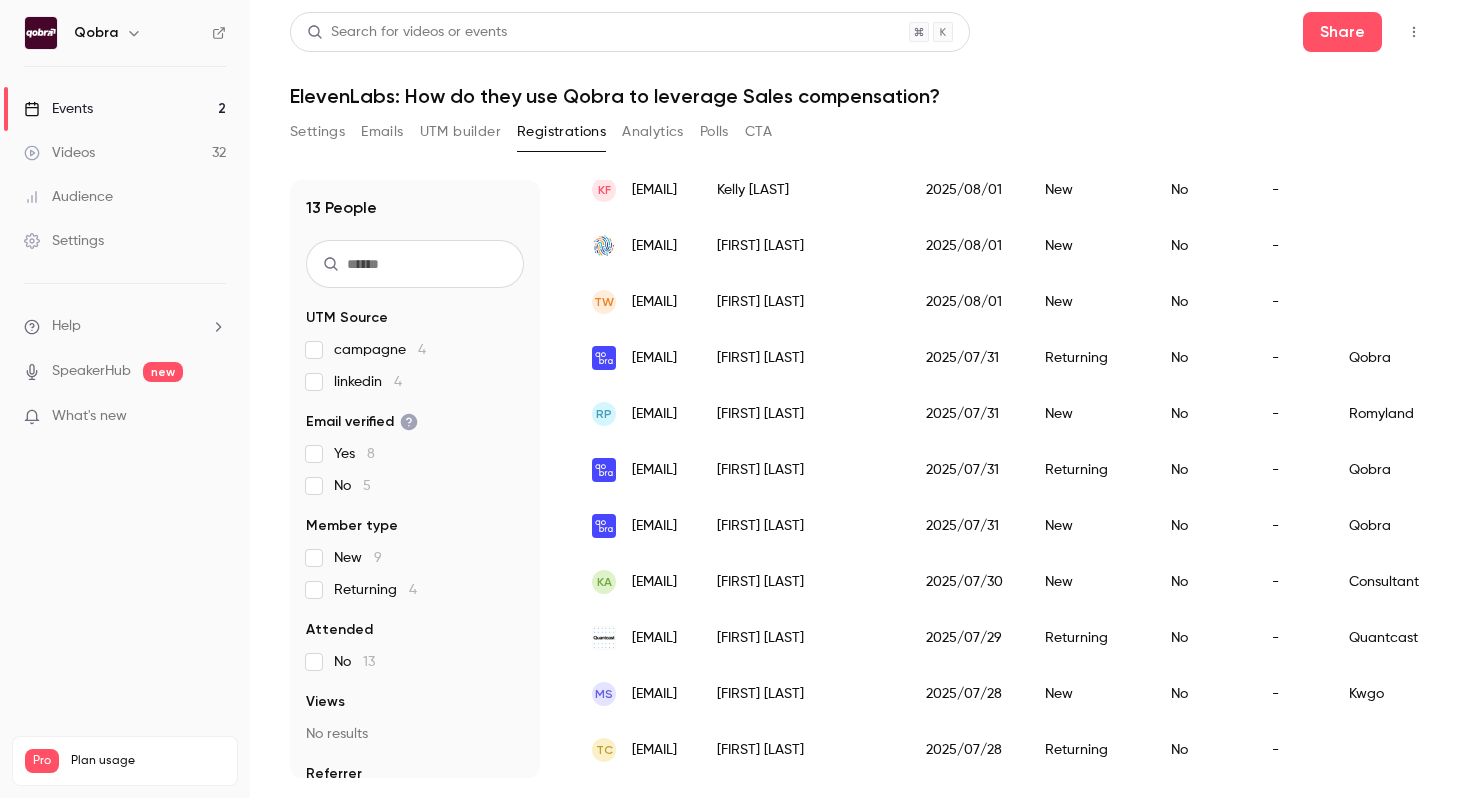 drag, startPoint x: 978, startPoint y: 698, endPoint x: 874, endPoint y: 698, distance: 104 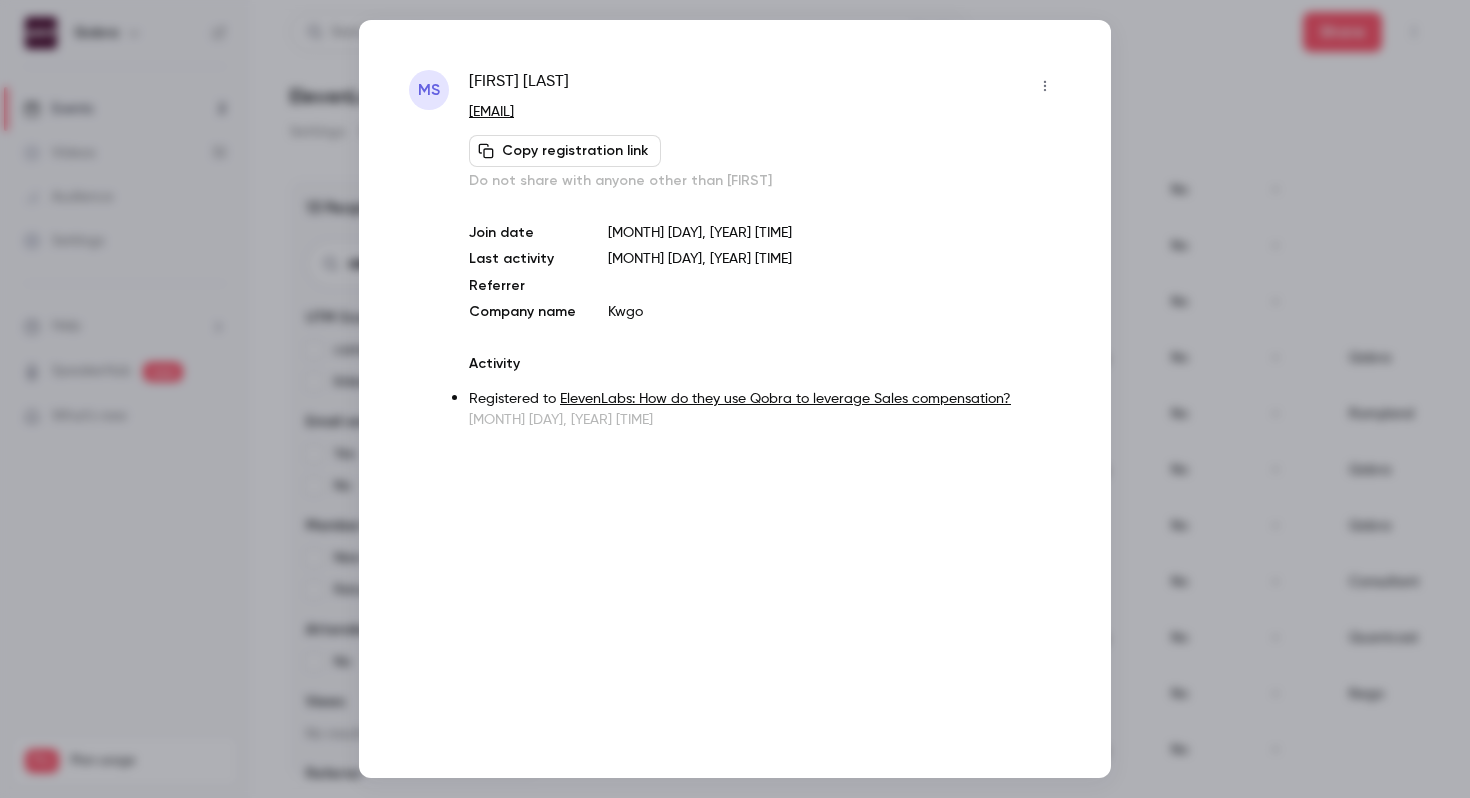 copy on "[FIRST]   [LAST]" 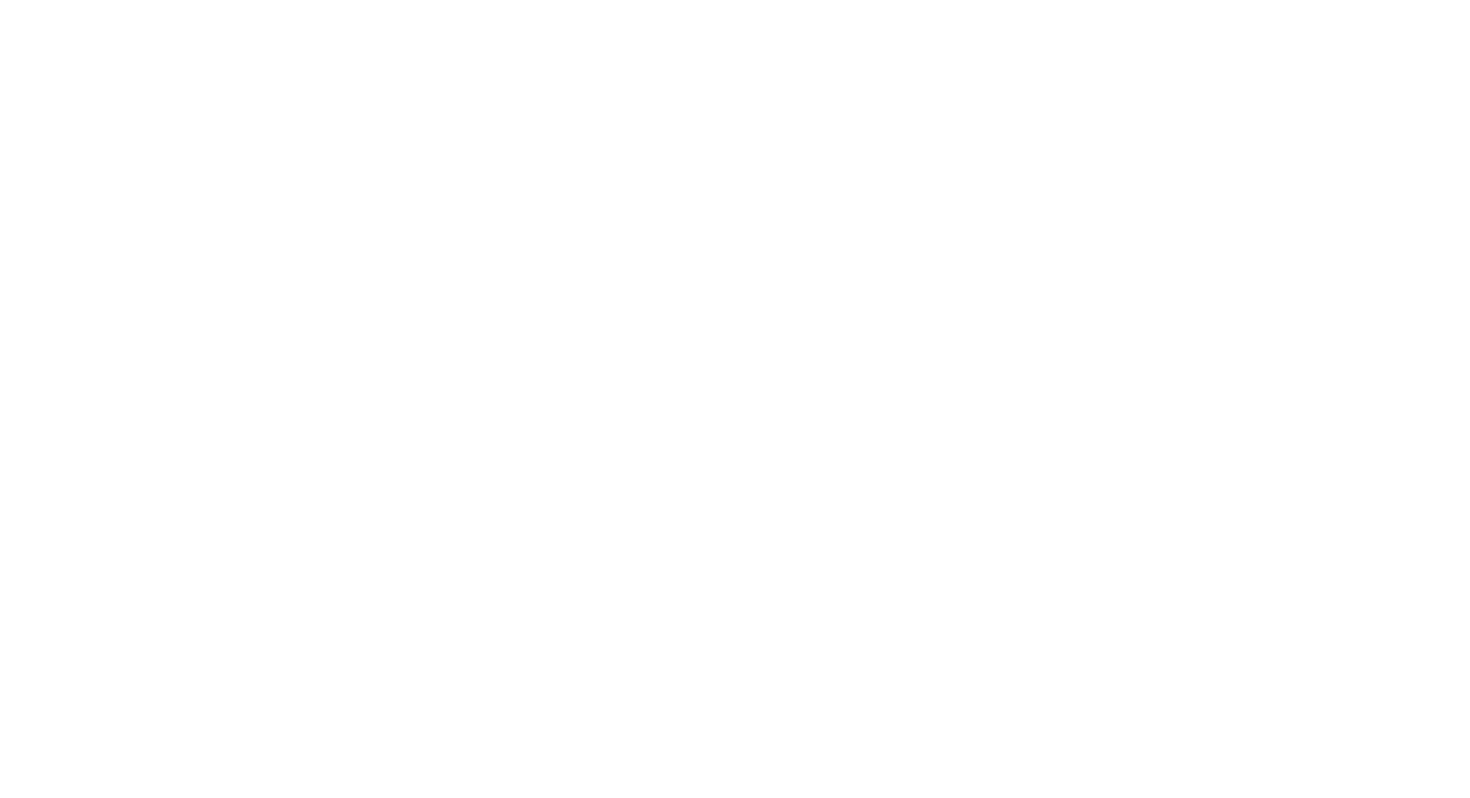 scroll, scrollTop: 0, scrollLeft: 0, axis: both 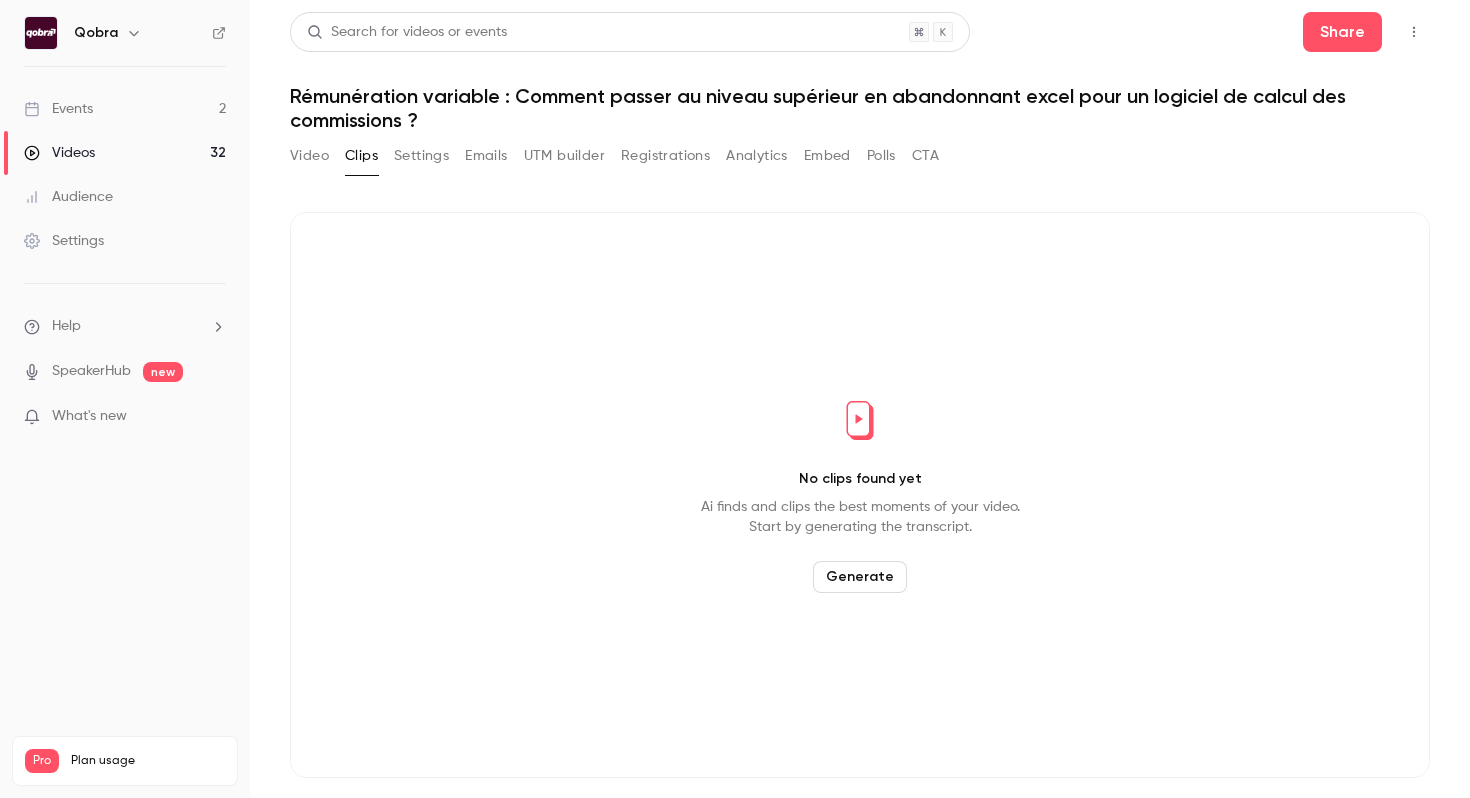 click on "Events 2" at bounding box center [125, 109] 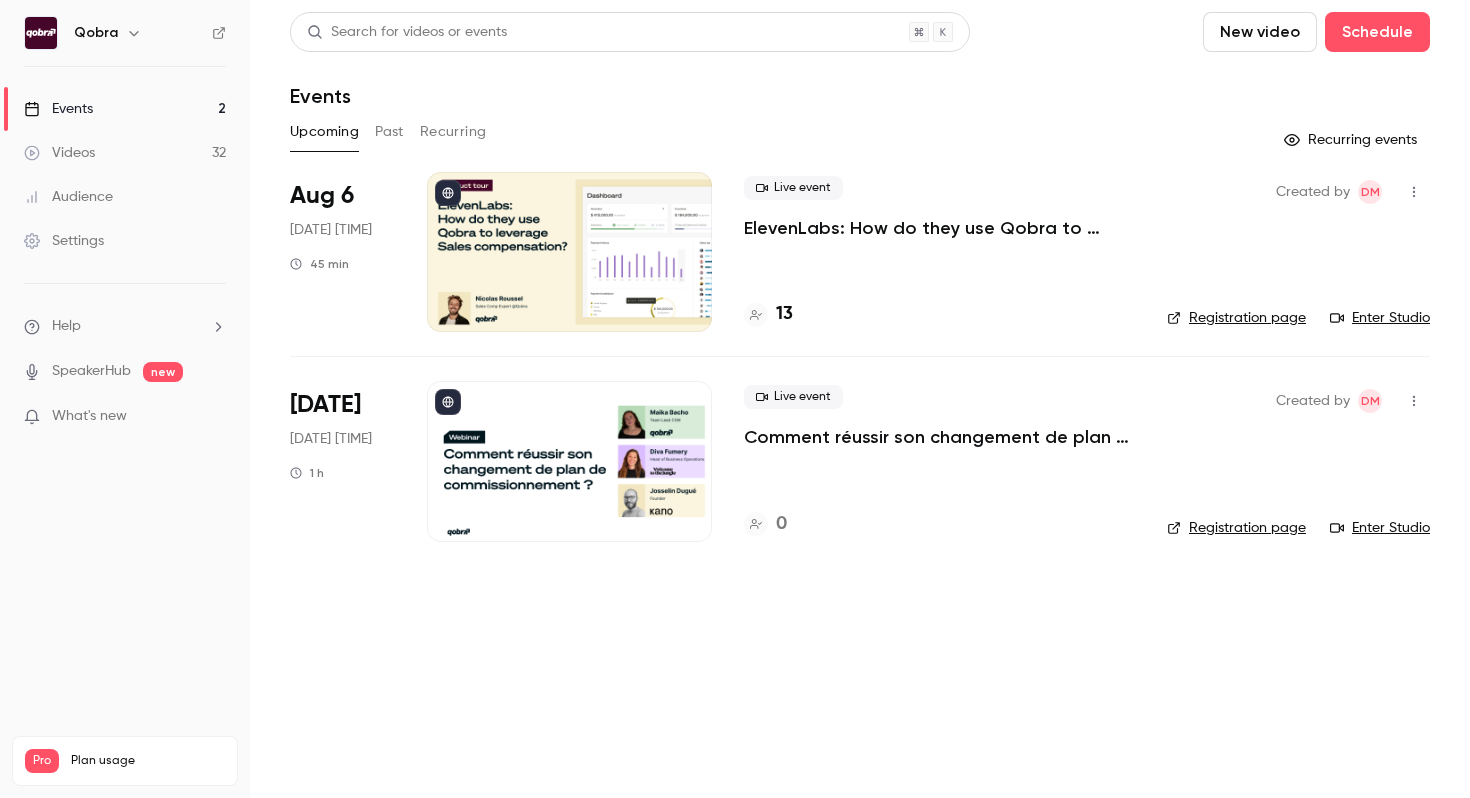 click on "13" at bounding box center (939, 314) 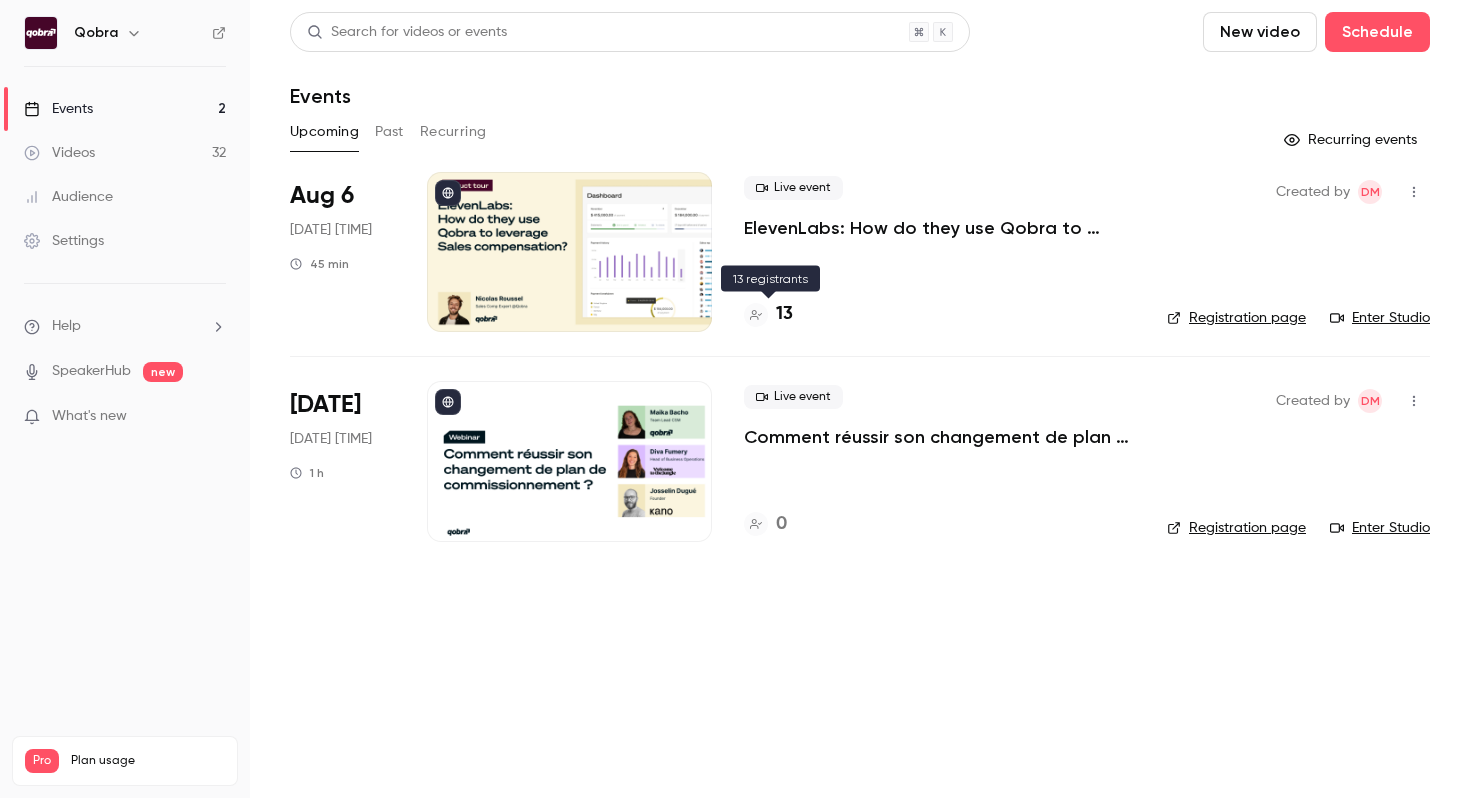 click on "13" at bounding box center [784, 314] 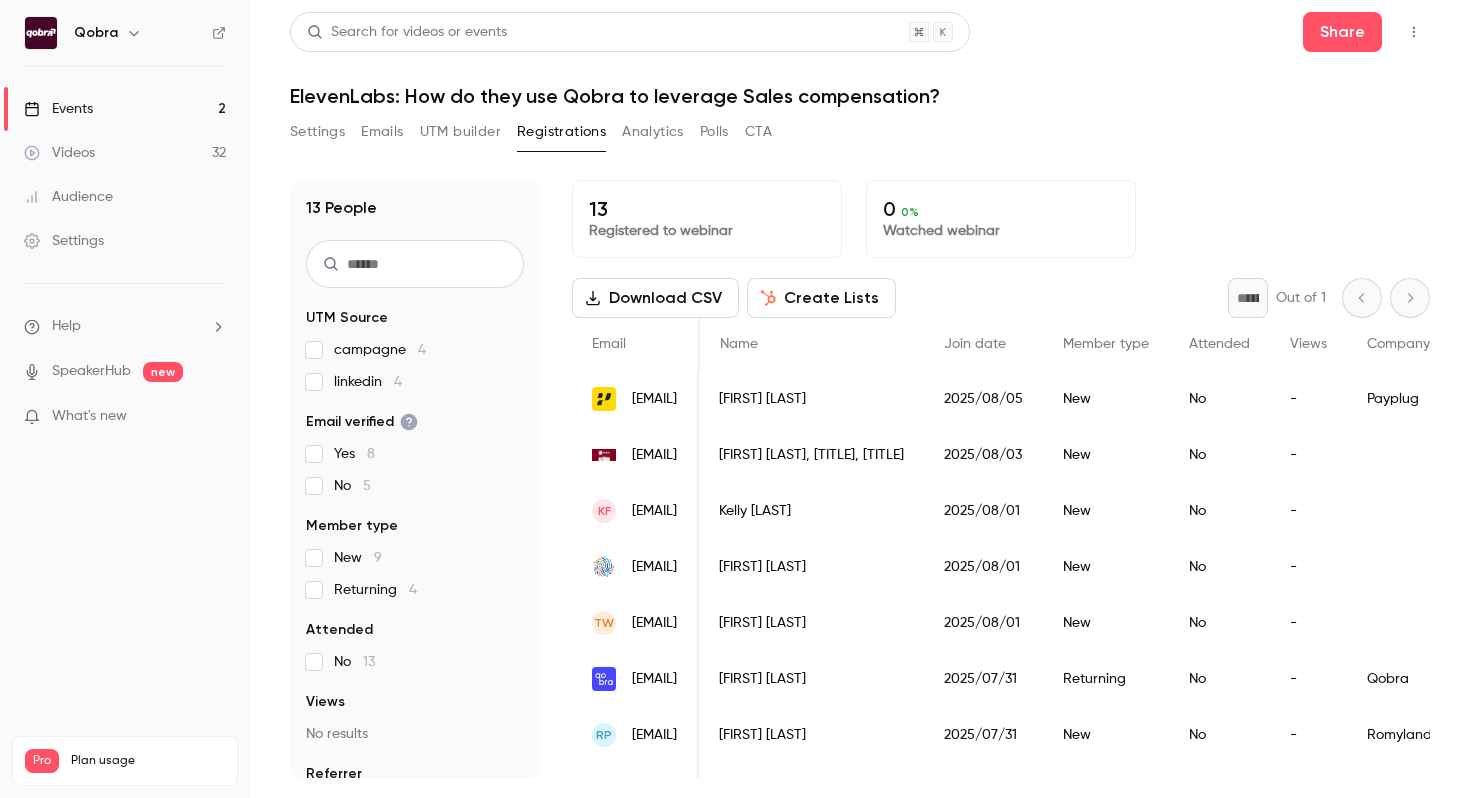 scroll, scrollTop: 0, scrollLeft: 4, axis: horizontal 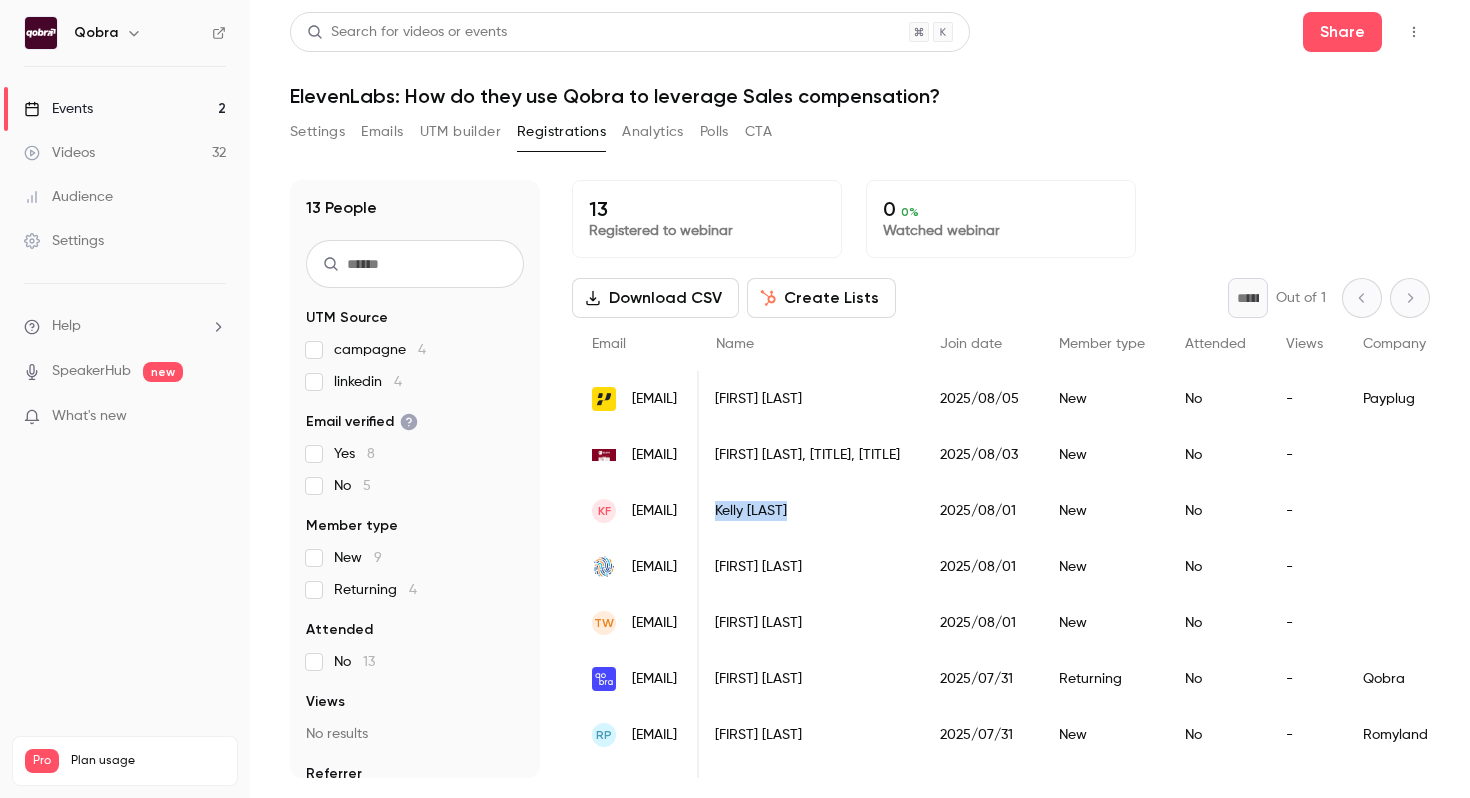 drag, startPoint x: 962, startPoint y: 509, endPoint x: 876, endPoint y: 512, distance: 86.05231 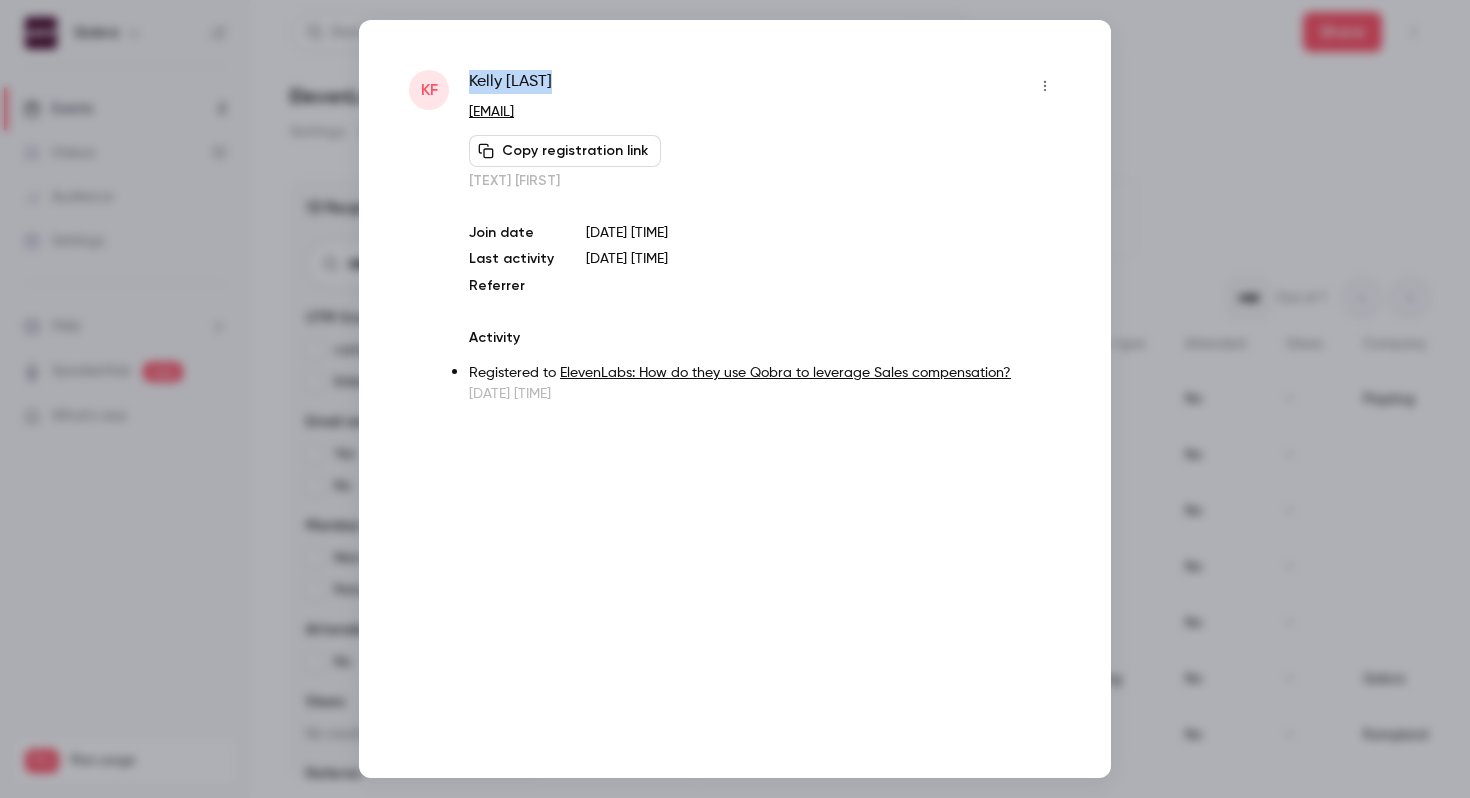 drag, startPoint x: 645, startPoint y: 93, endPoint x: 470, endPoint y: 77, distance: 175.7299 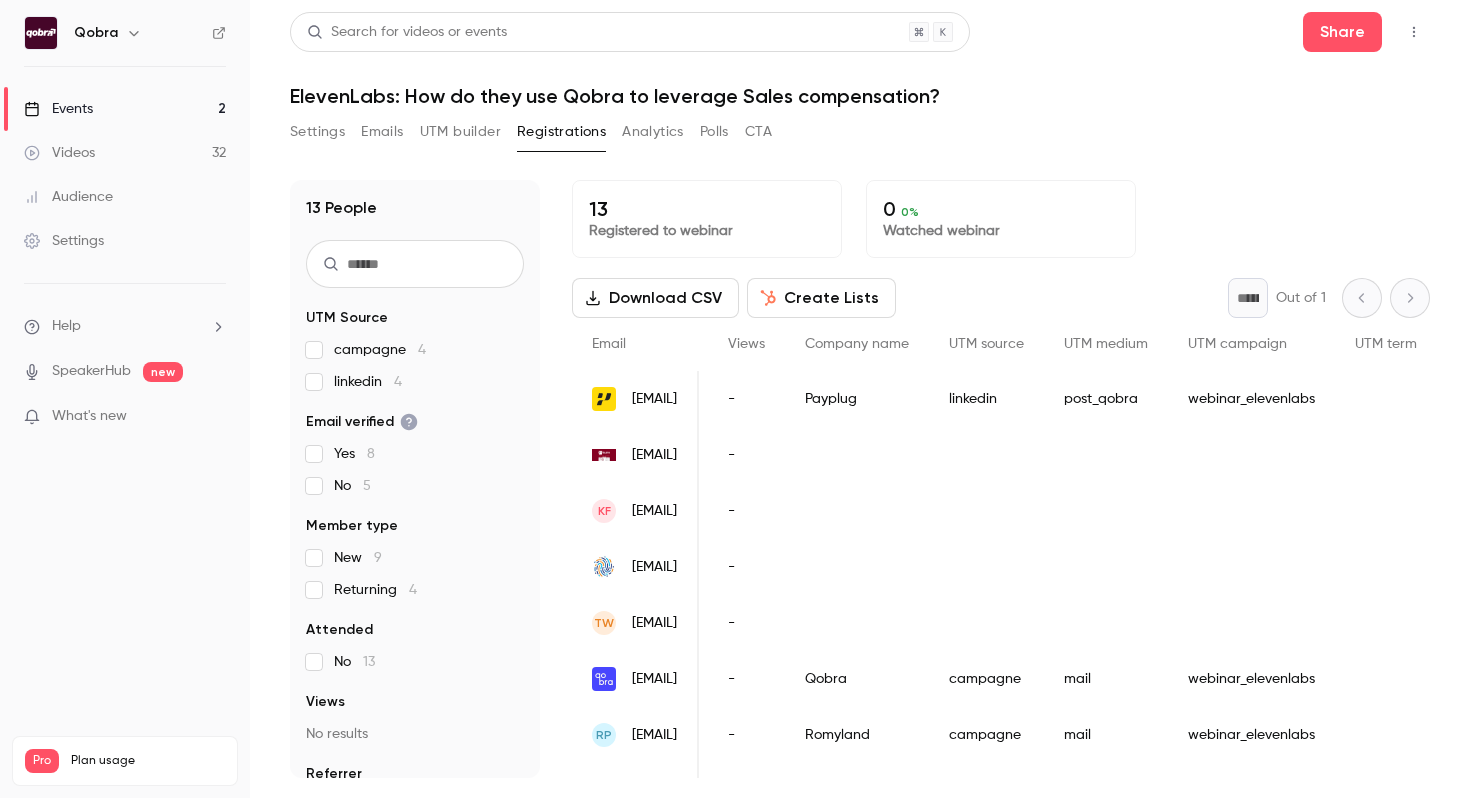 scroll, scrollTop: 0, scrollLeft: 603, axis: horizontal 